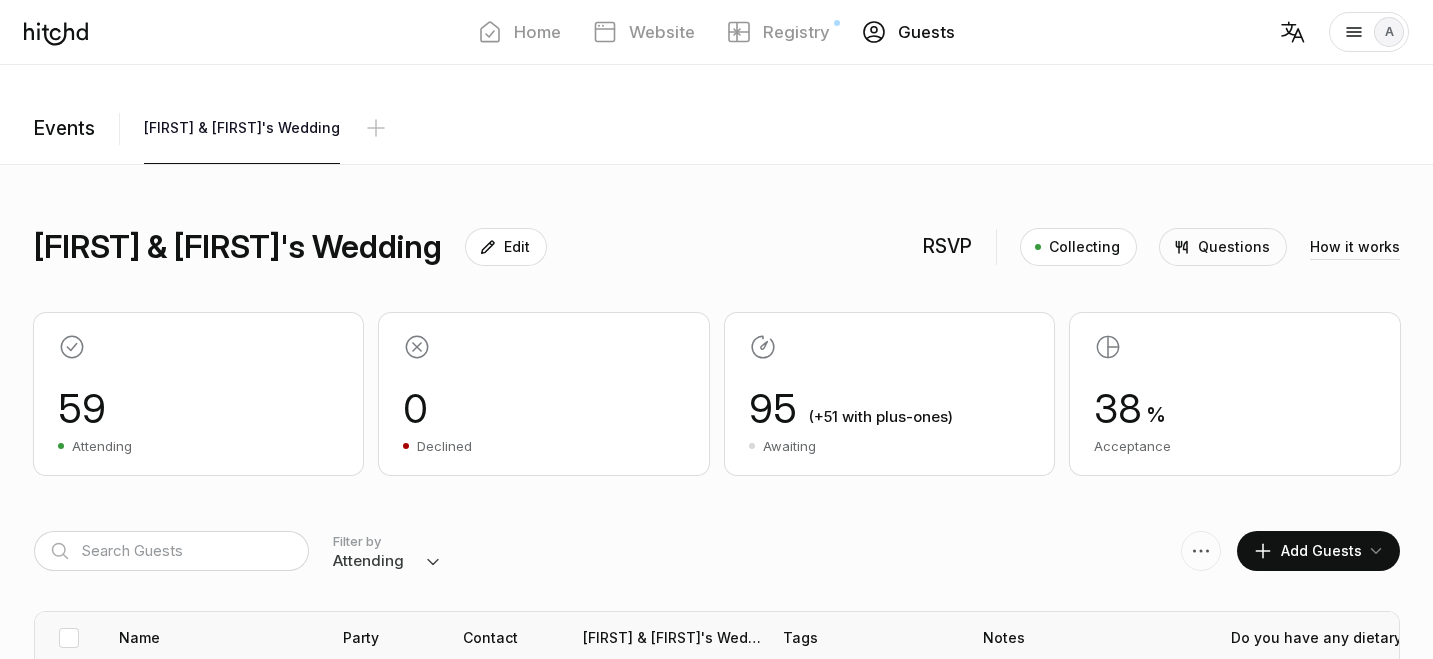 scroll, scrollTop: 5550, scrollLeft: 0, axis: vertical 